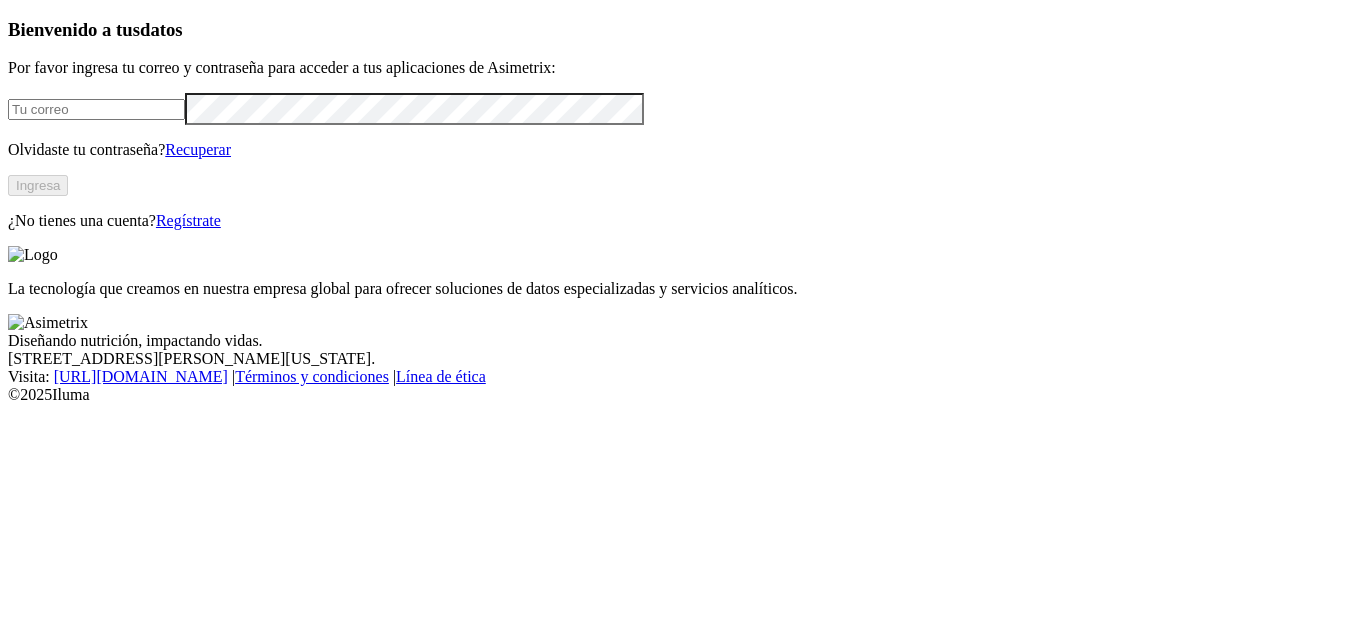 scroll, scrollTop: 0, scrollLeft: 0, axis: both 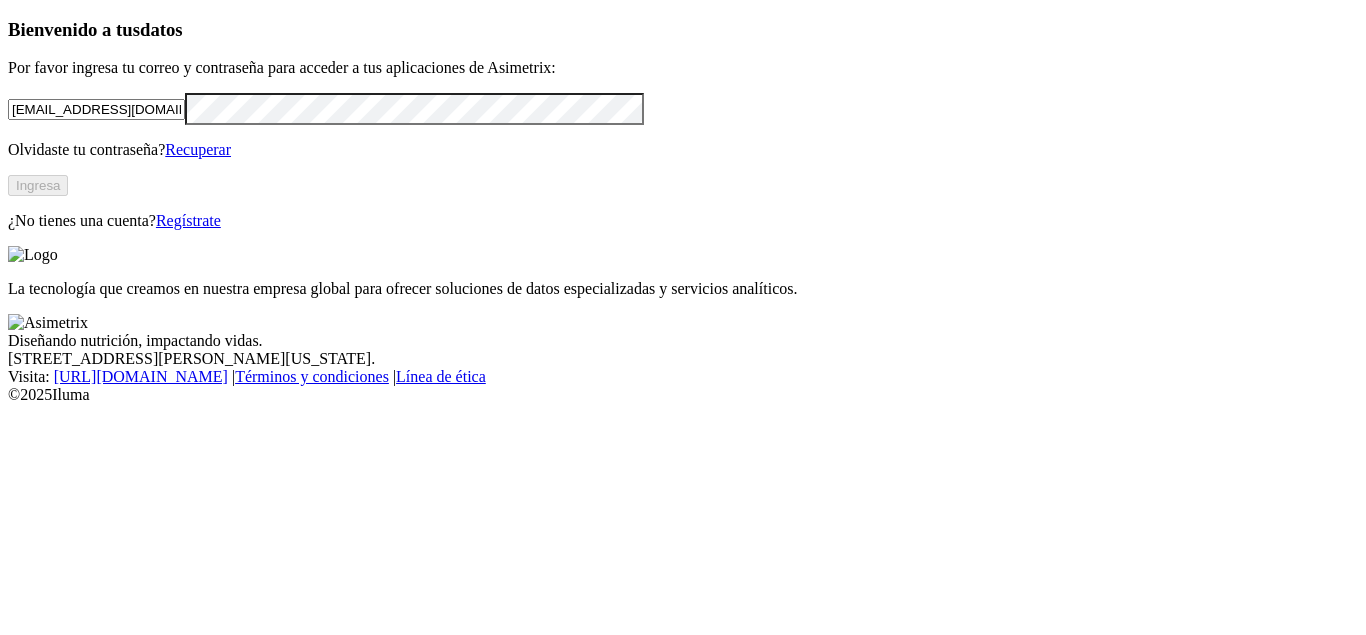 type on "[EMAIL_ADDRESS][DOMAIN_NAME]" 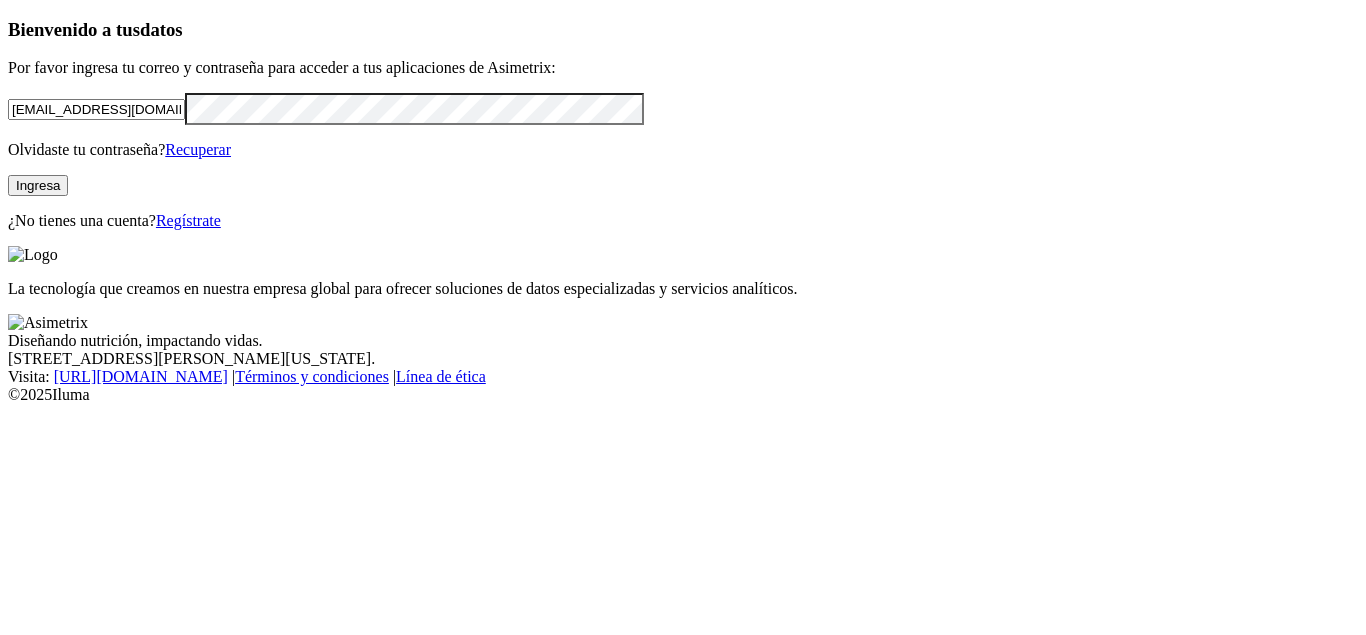 click at bounding box center [0, 0] 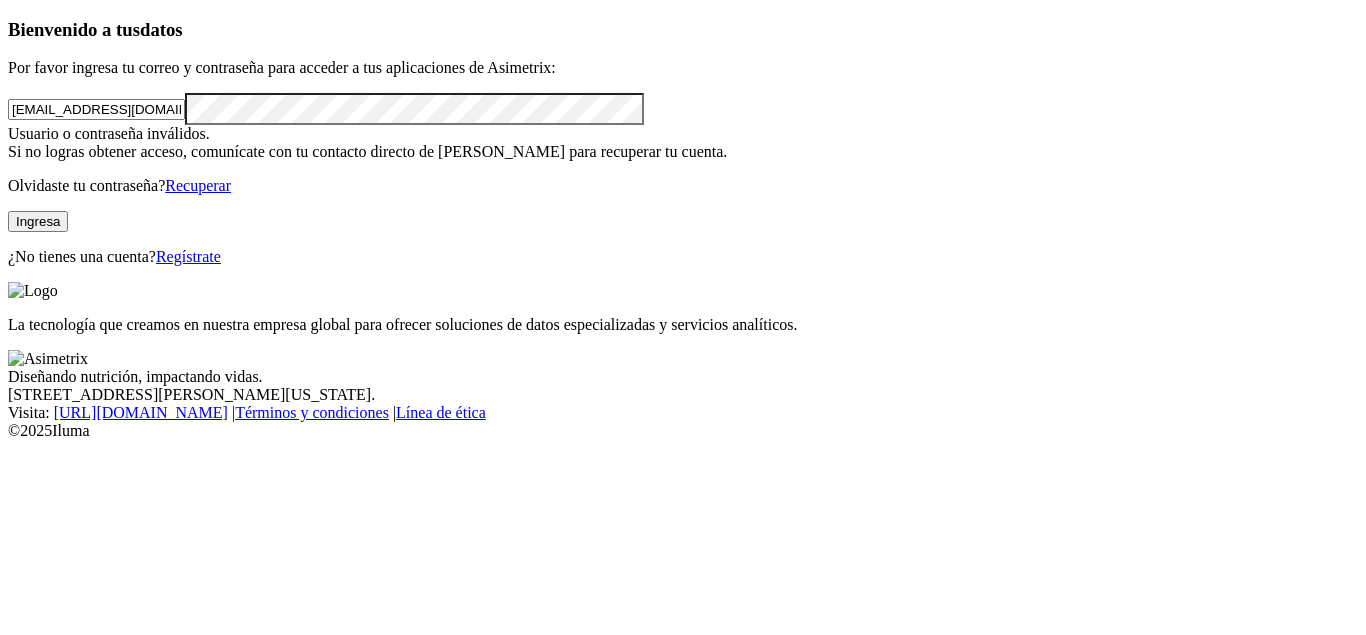 click on "Ingresa" at bounding box center [38, 221] 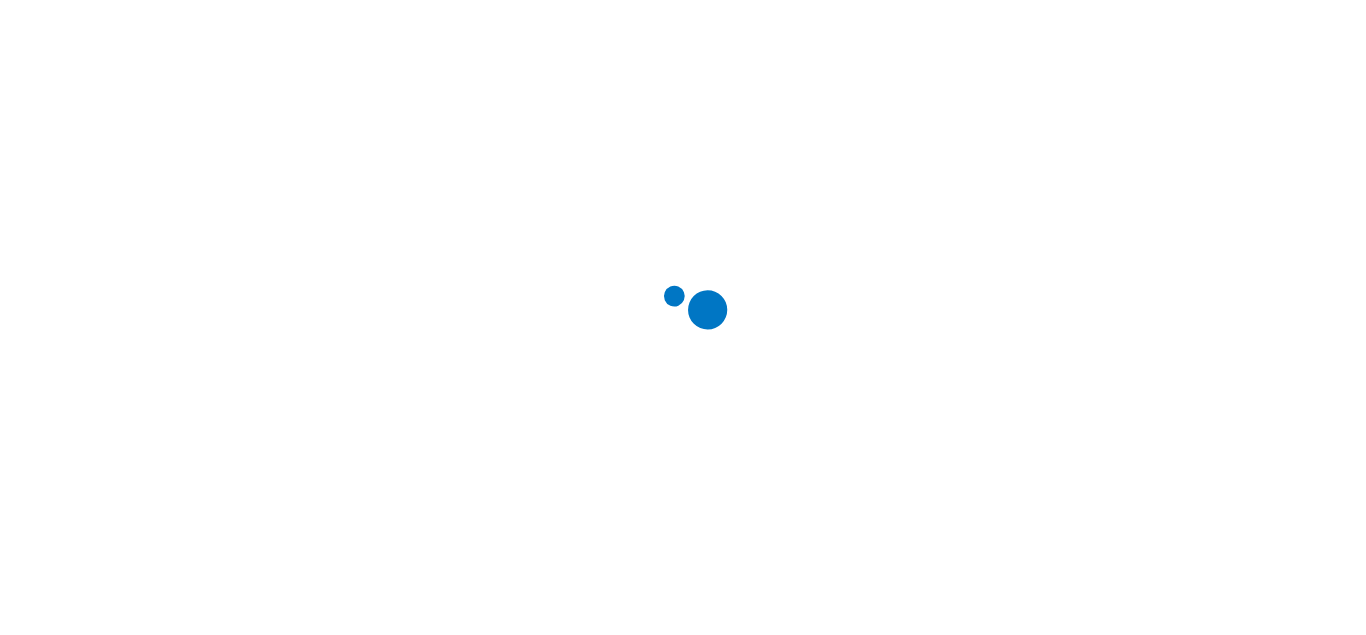 scroll, scrollTop: 0, scrollLeft: 0, axis: both 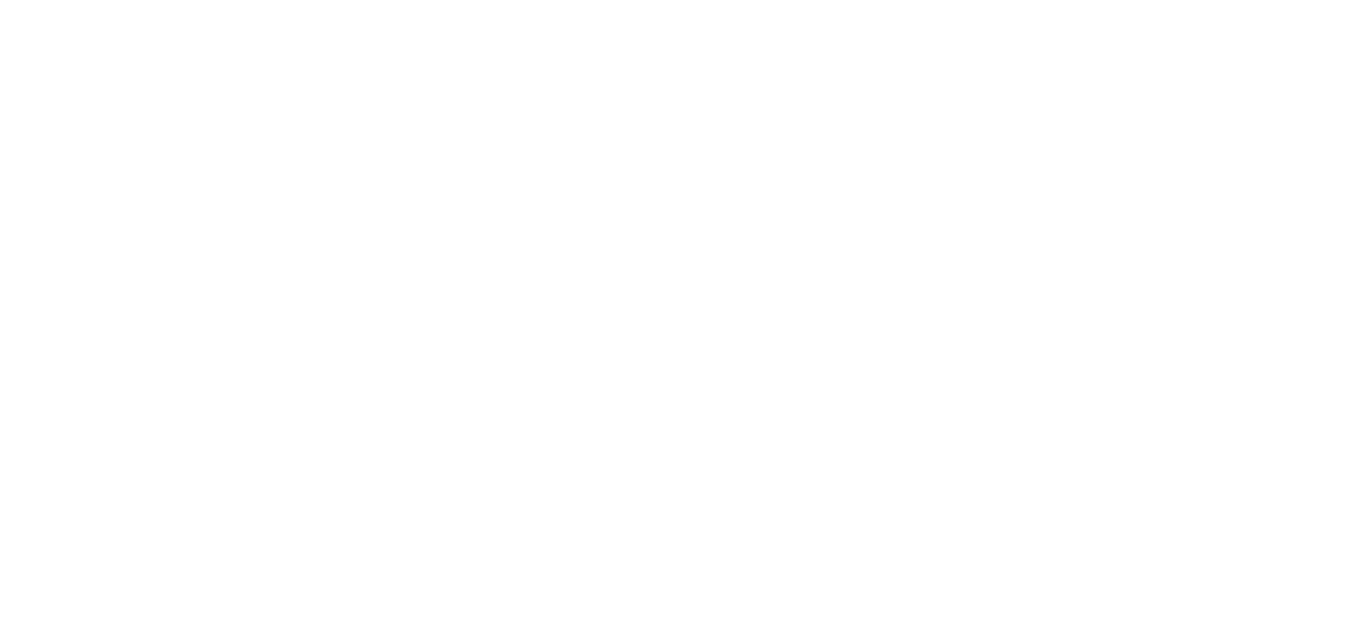 click on "Dashboard" at bounding box center [683, 2468] 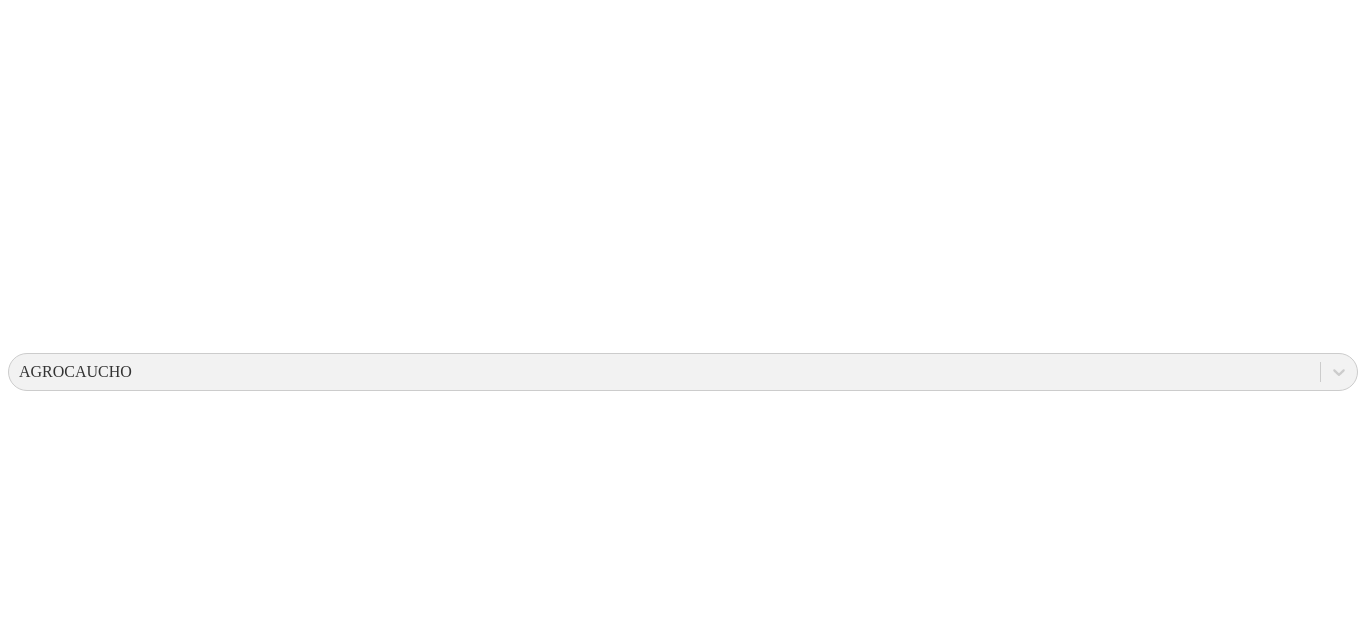 scroll, scrollTop: 0, scrollLeft: 0, axis: both 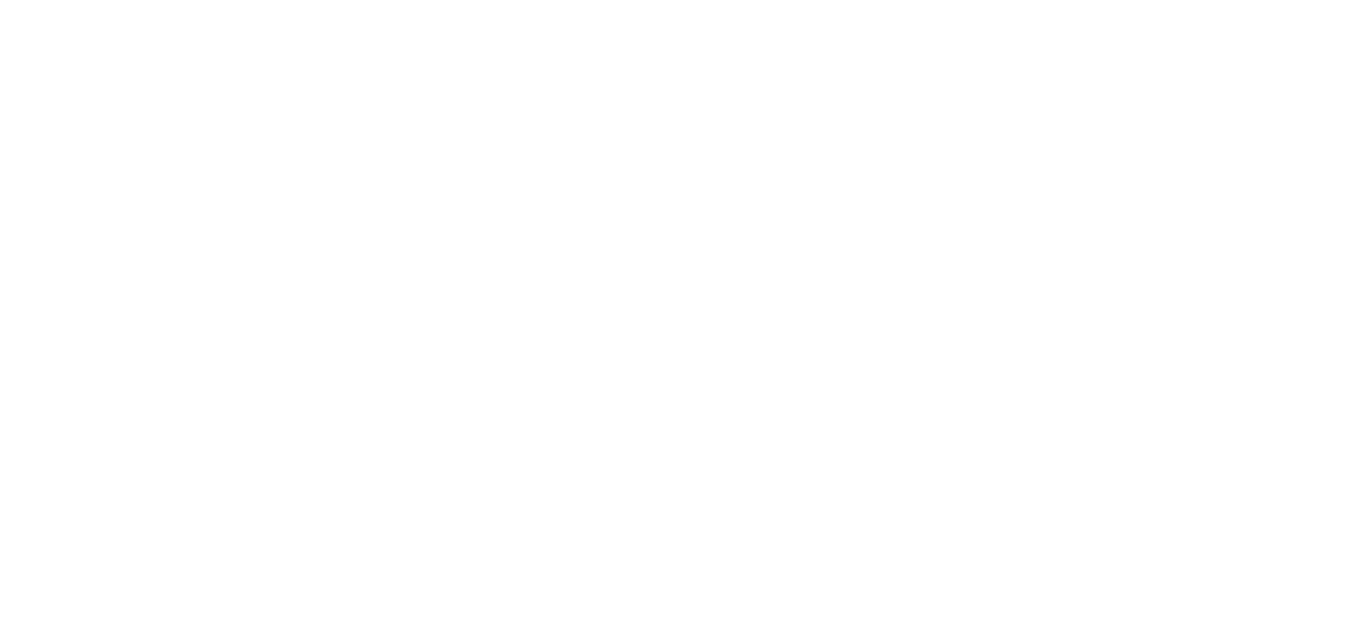 click at bounding box center (1339, 3557) 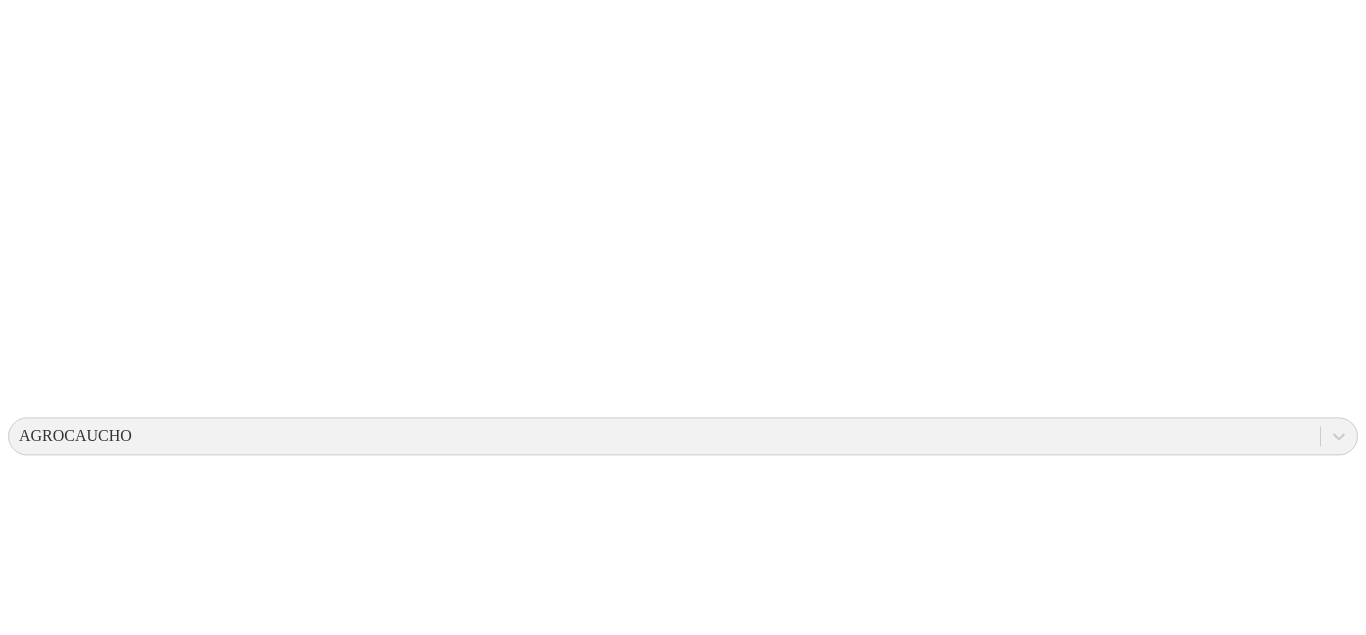 scroll, scrollTop: 0, scrollLeft: 0, axis: both 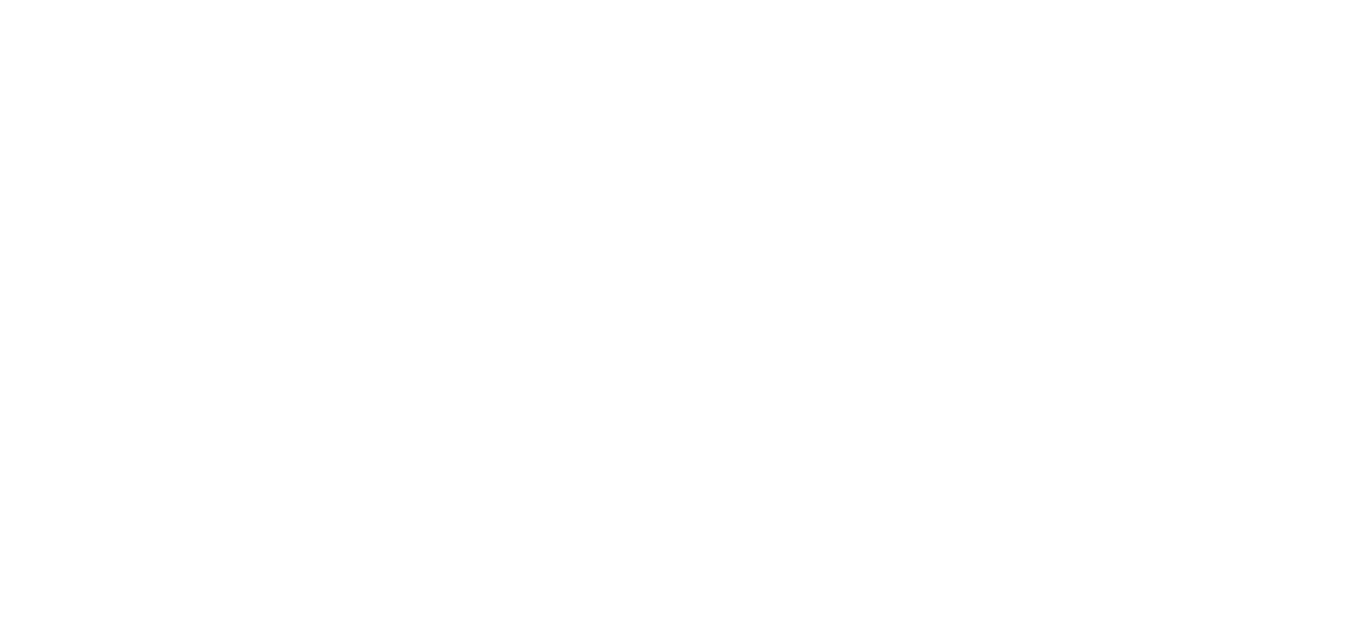click 